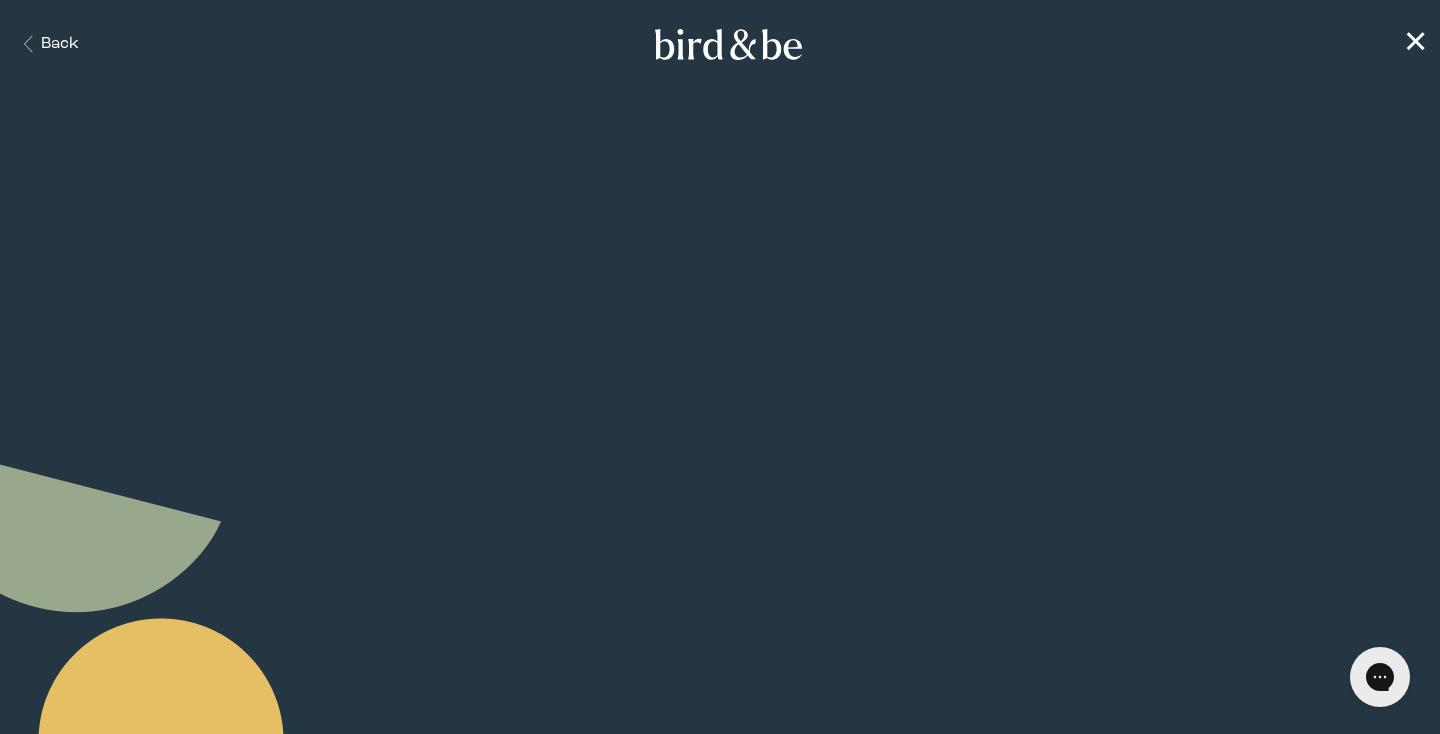 scroll, scrollTop: 0, scrollLeft: 0, axis: both 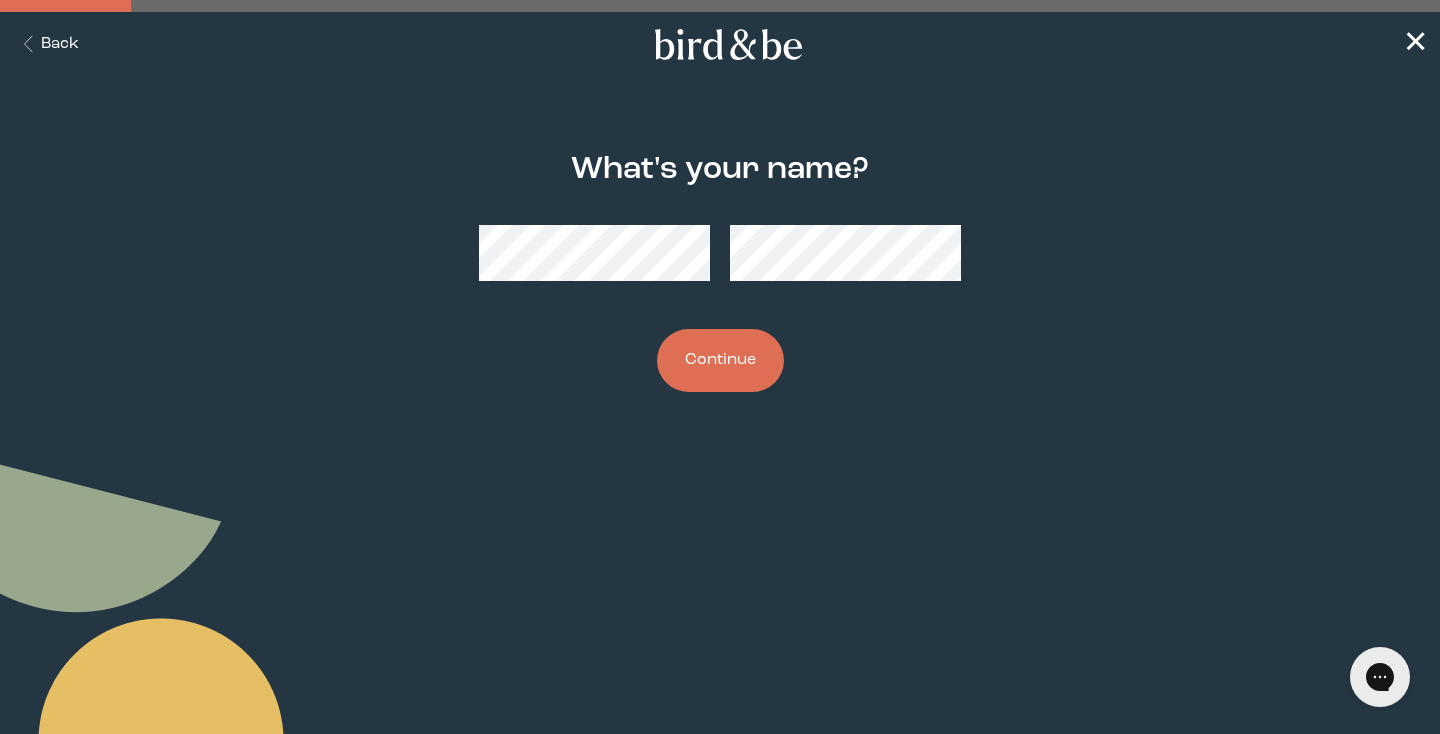 click at bounding box center [720, 253] 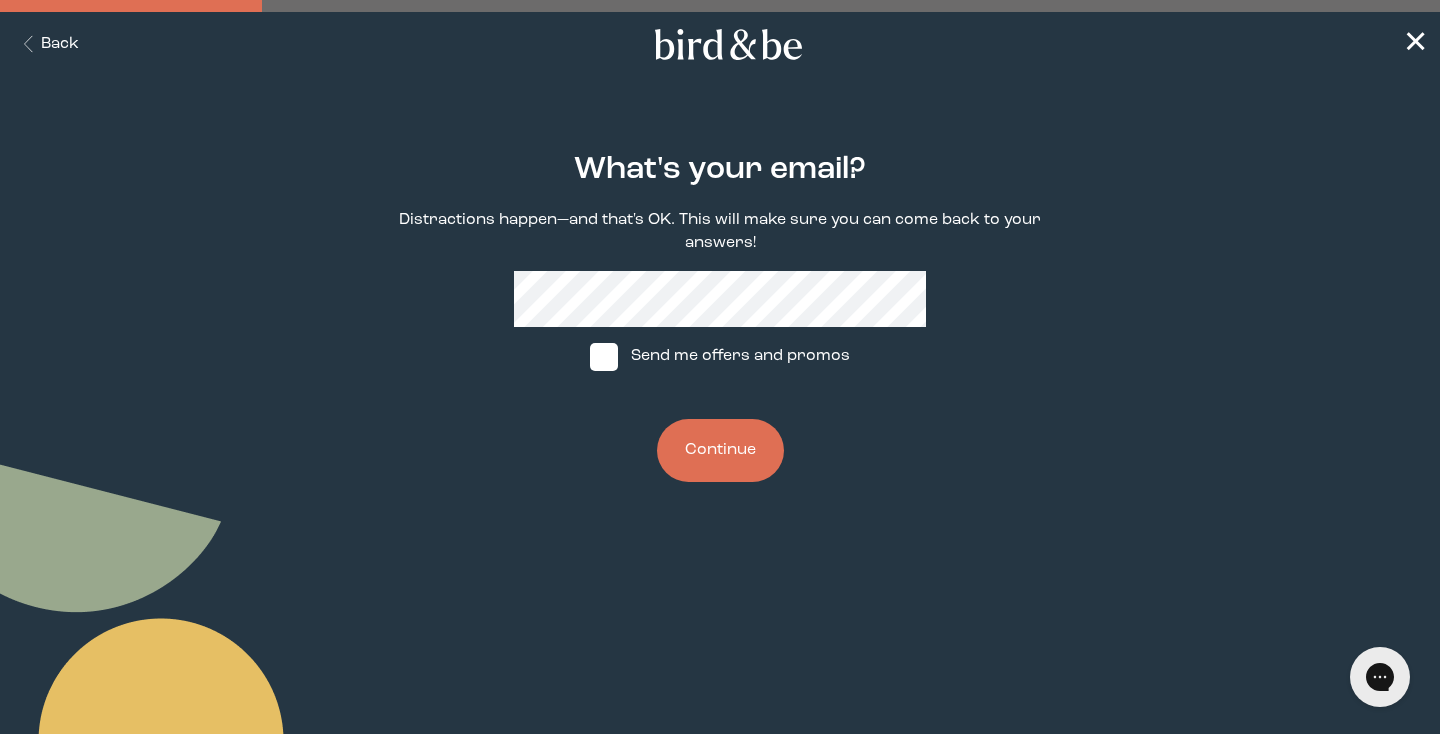 click on "Continue" at bounding box center [720, 450] 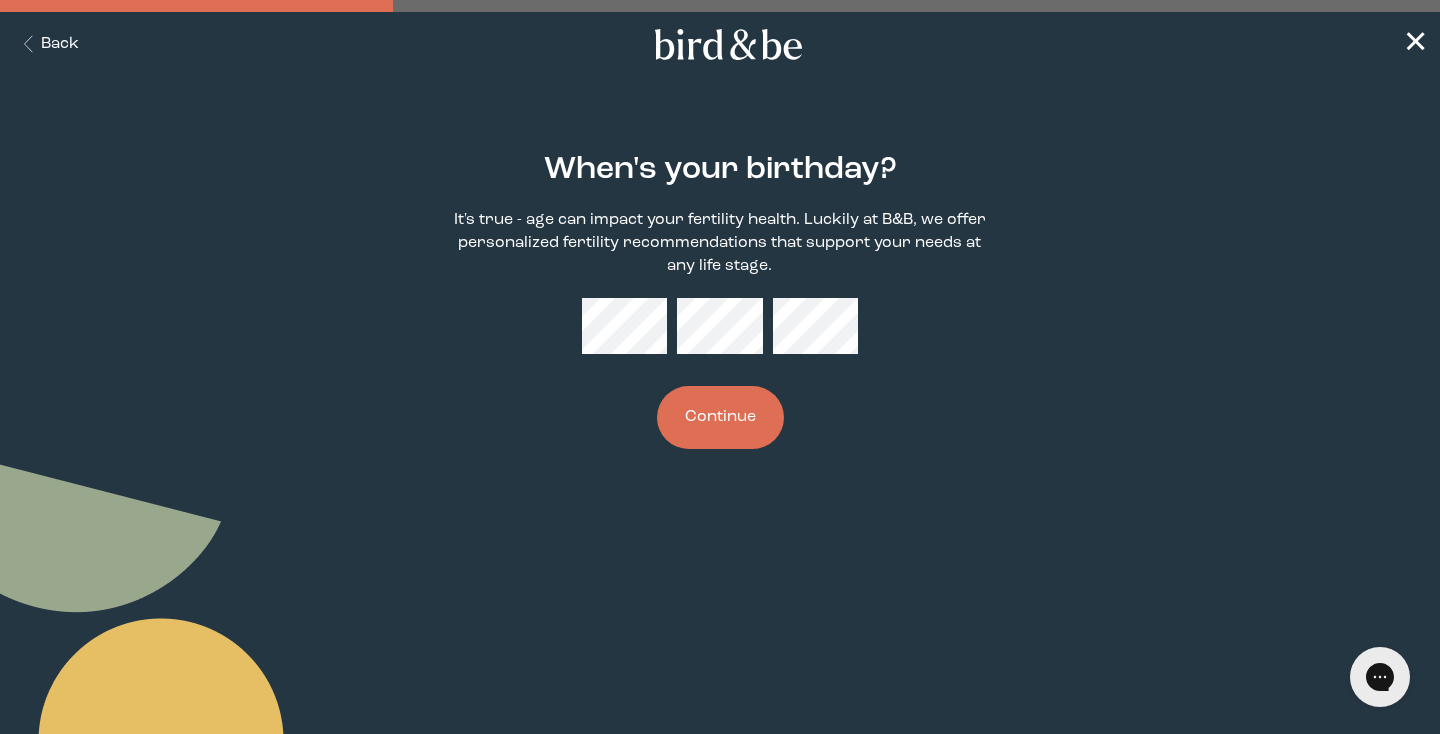 click on "Continue" at bounding box center [720, 417] 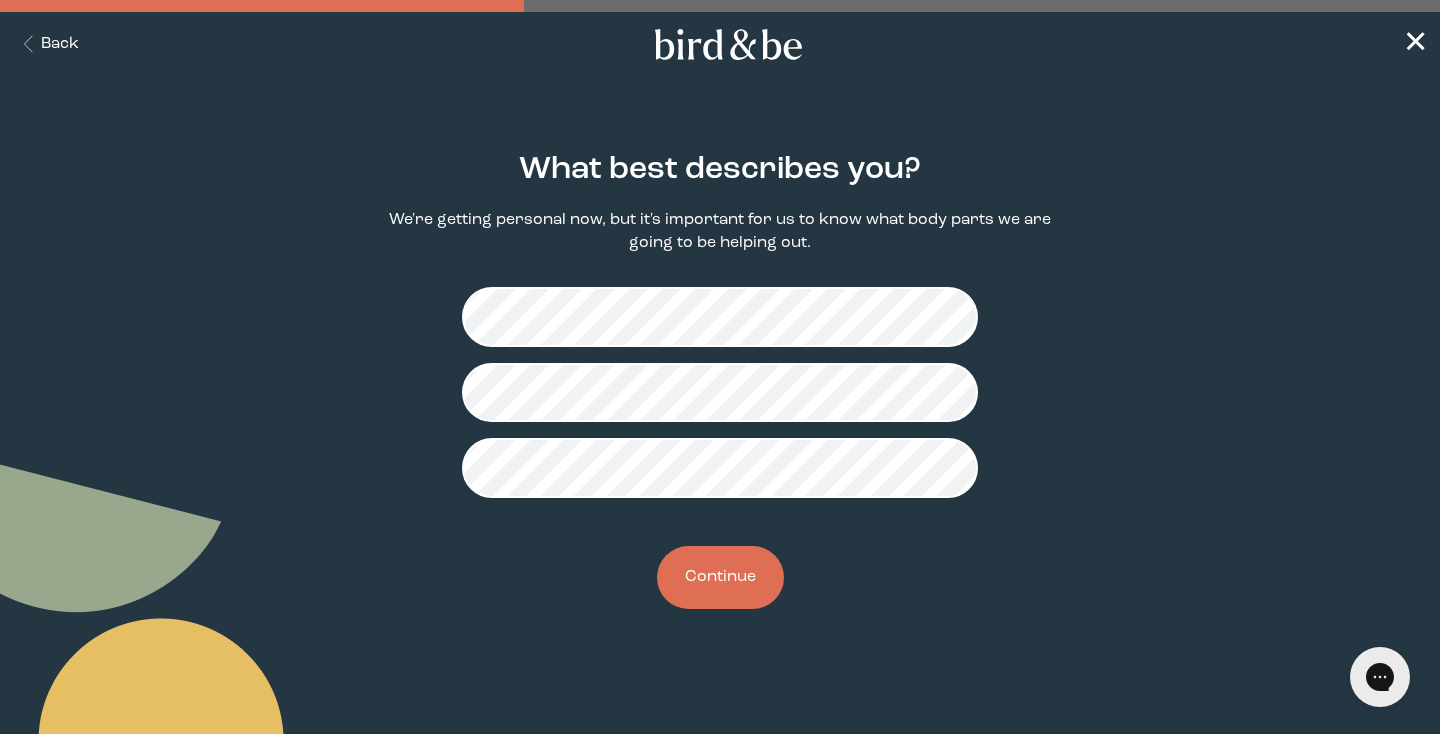 click on "Continue" at bounding box center (720, 577) 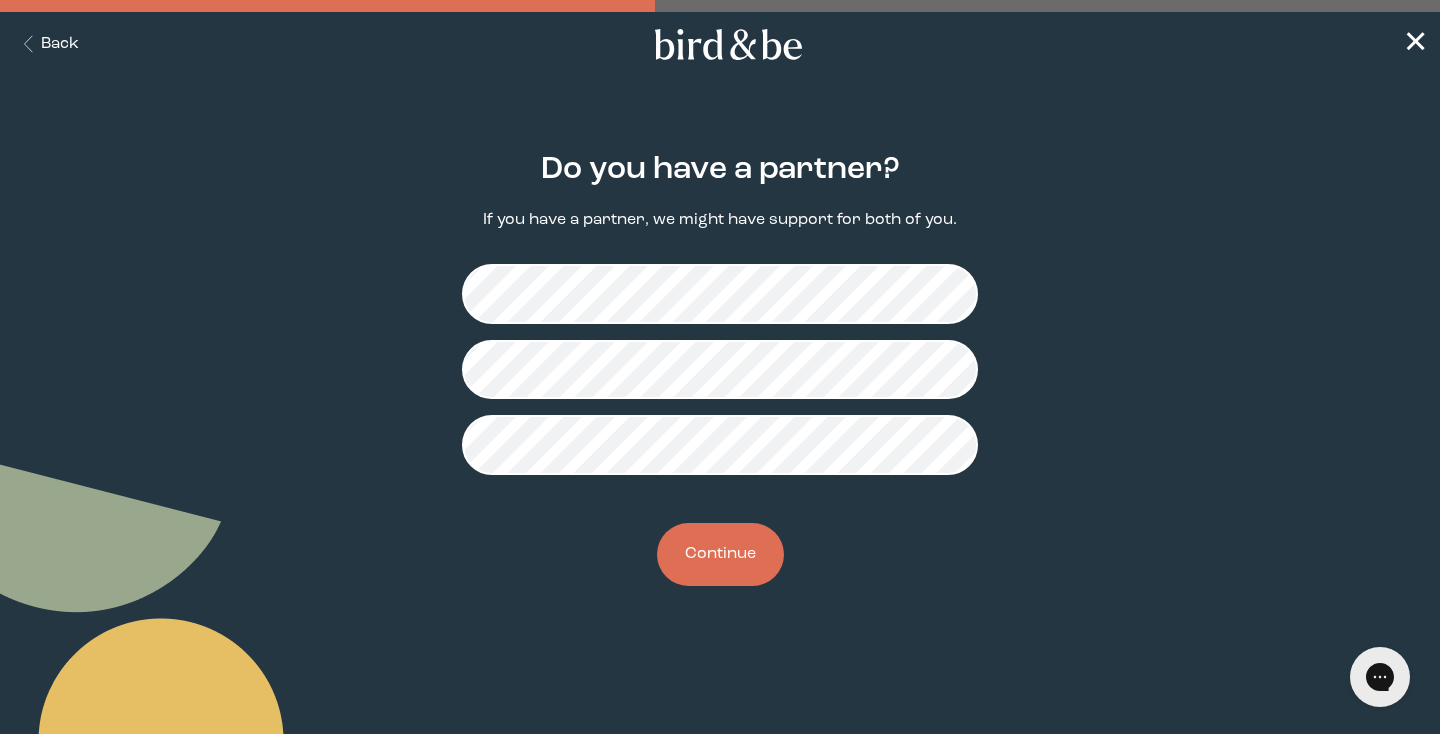 click on "Continue" at bounding box center [720, 554] 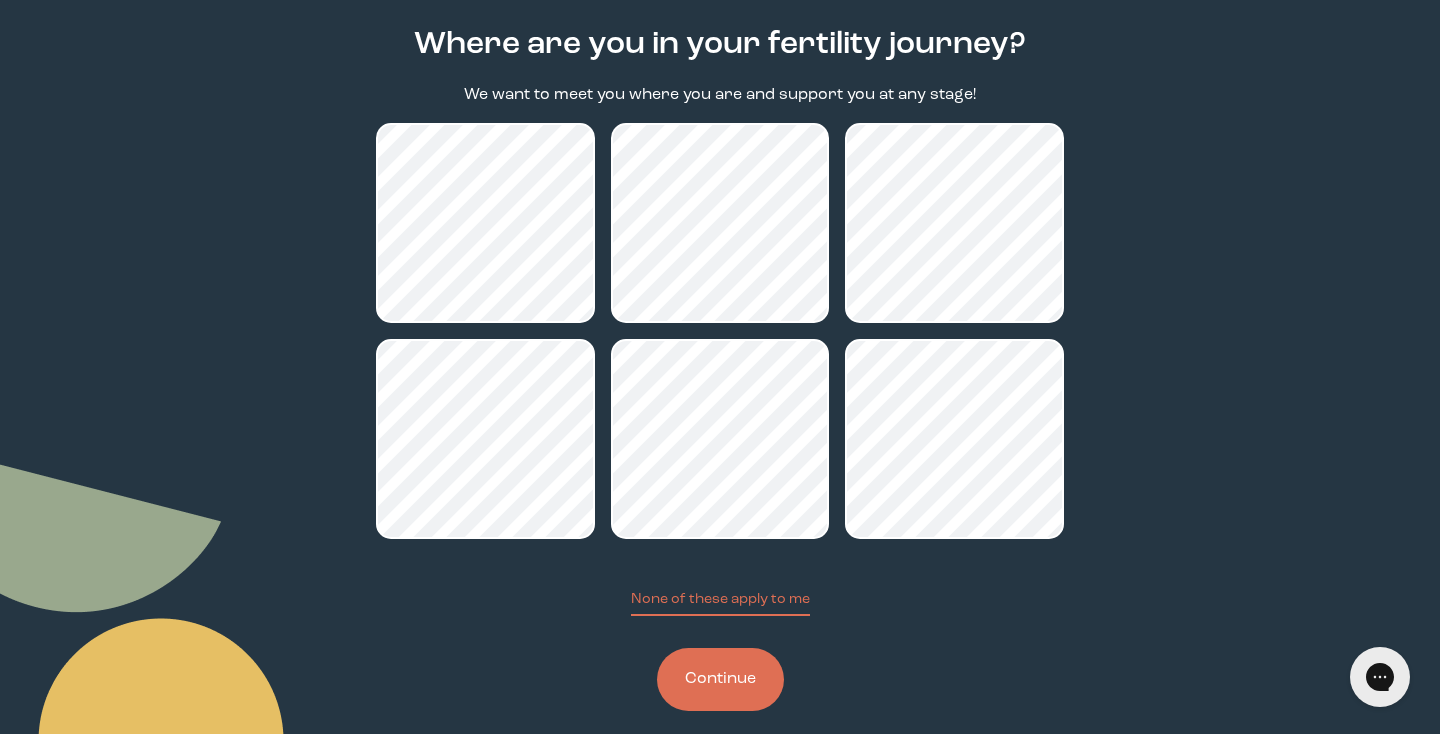 scroll, scrollTop: 129, scrollLeft: 0, axis: vertical 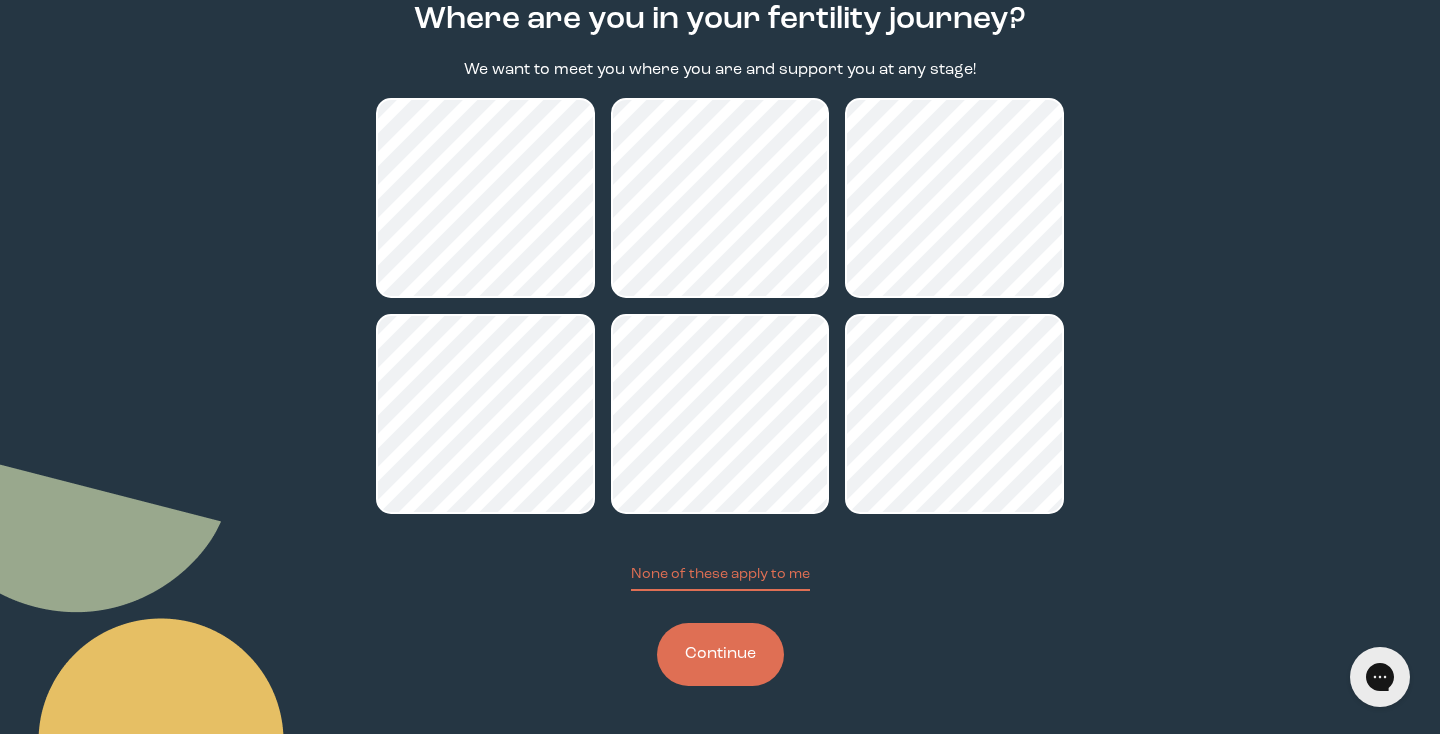 click on "Continue" at bounding box center [720, 654] 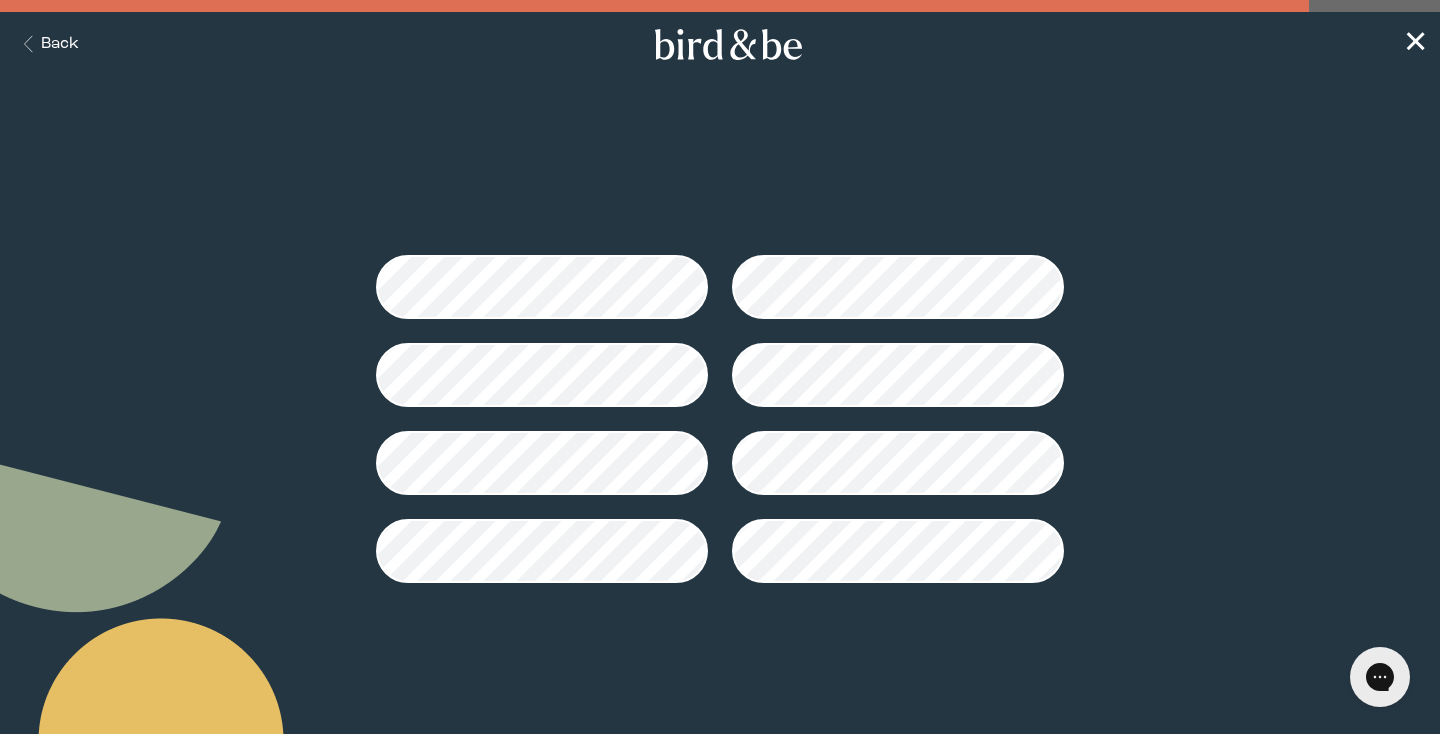 scroll, scrollTop: 0, scrollLeft: 0, axis: both 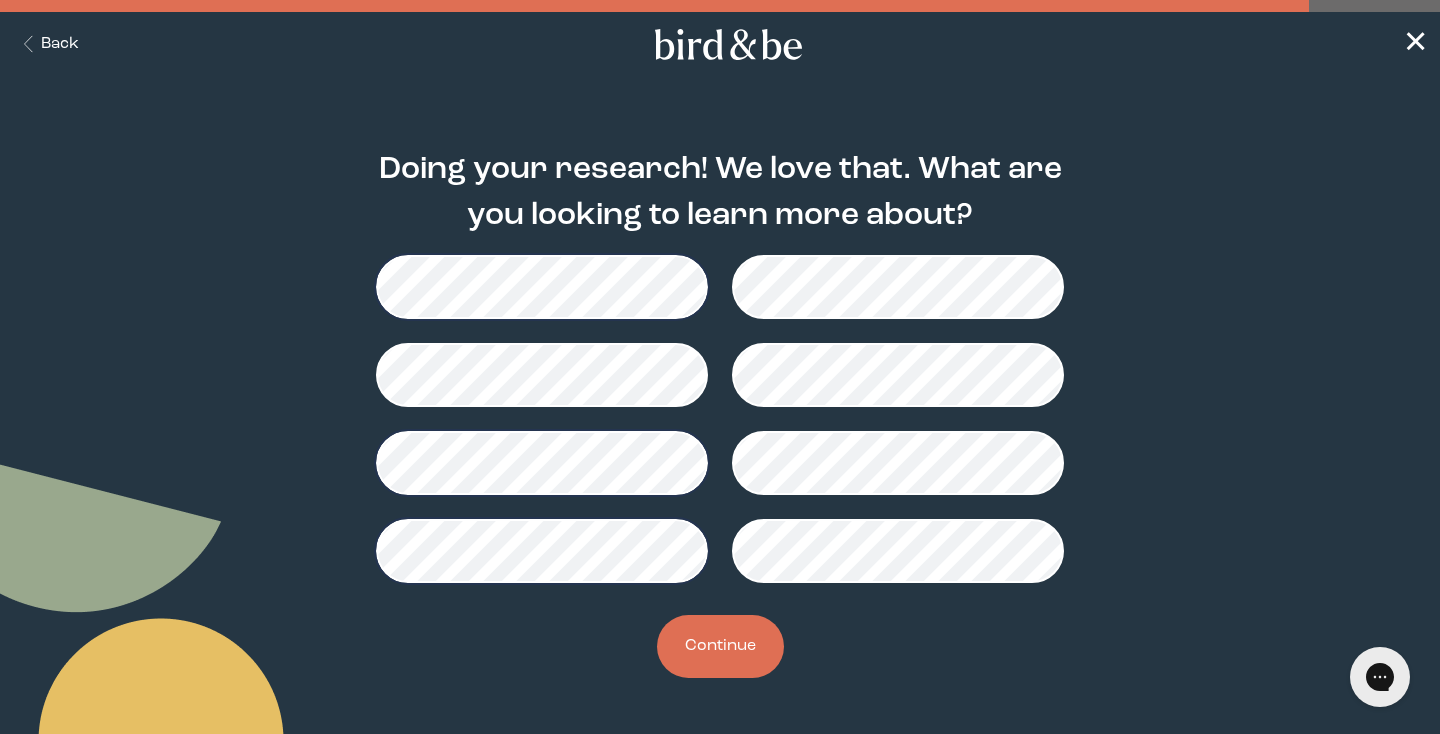 click on "Continue" at bounding box center (720, 646) 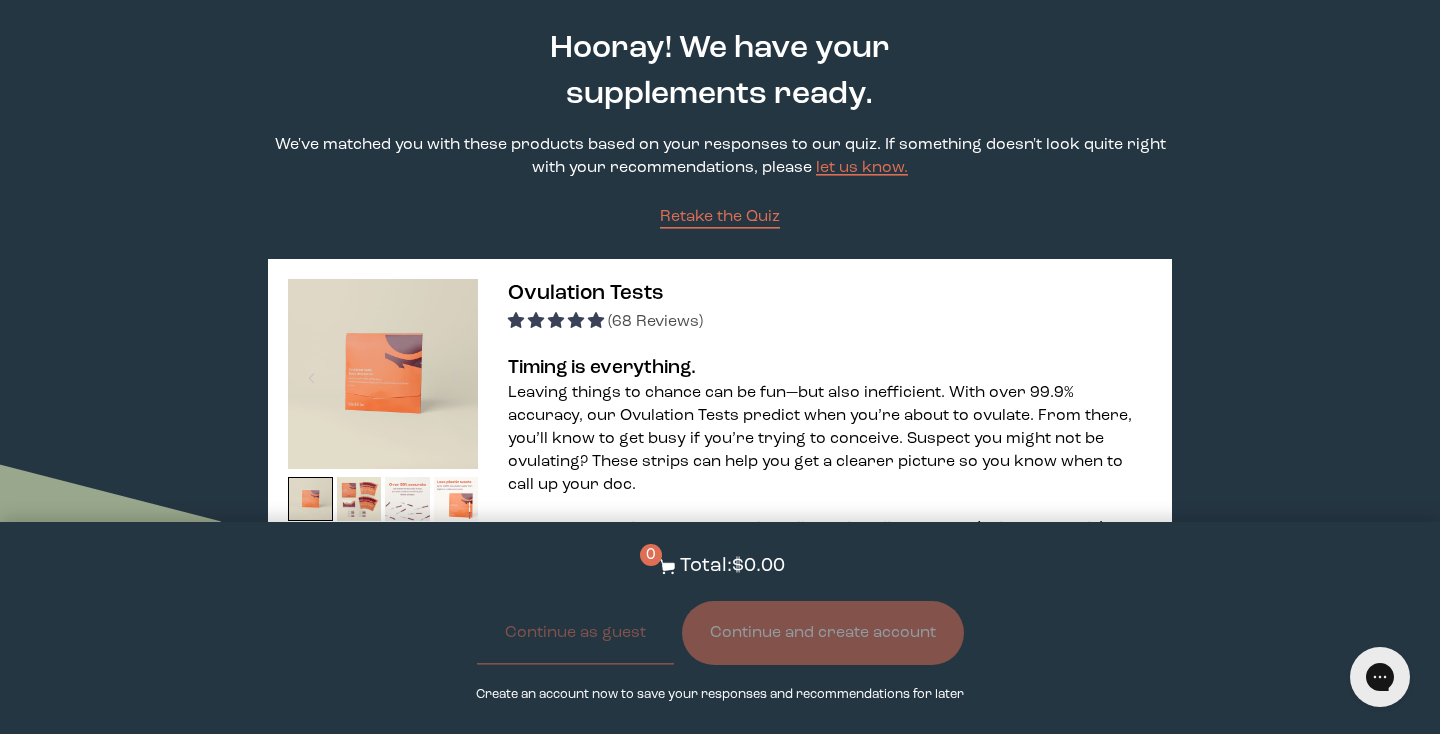 scroll, scrollTop: 0, scrollLeft: 0, axis: both 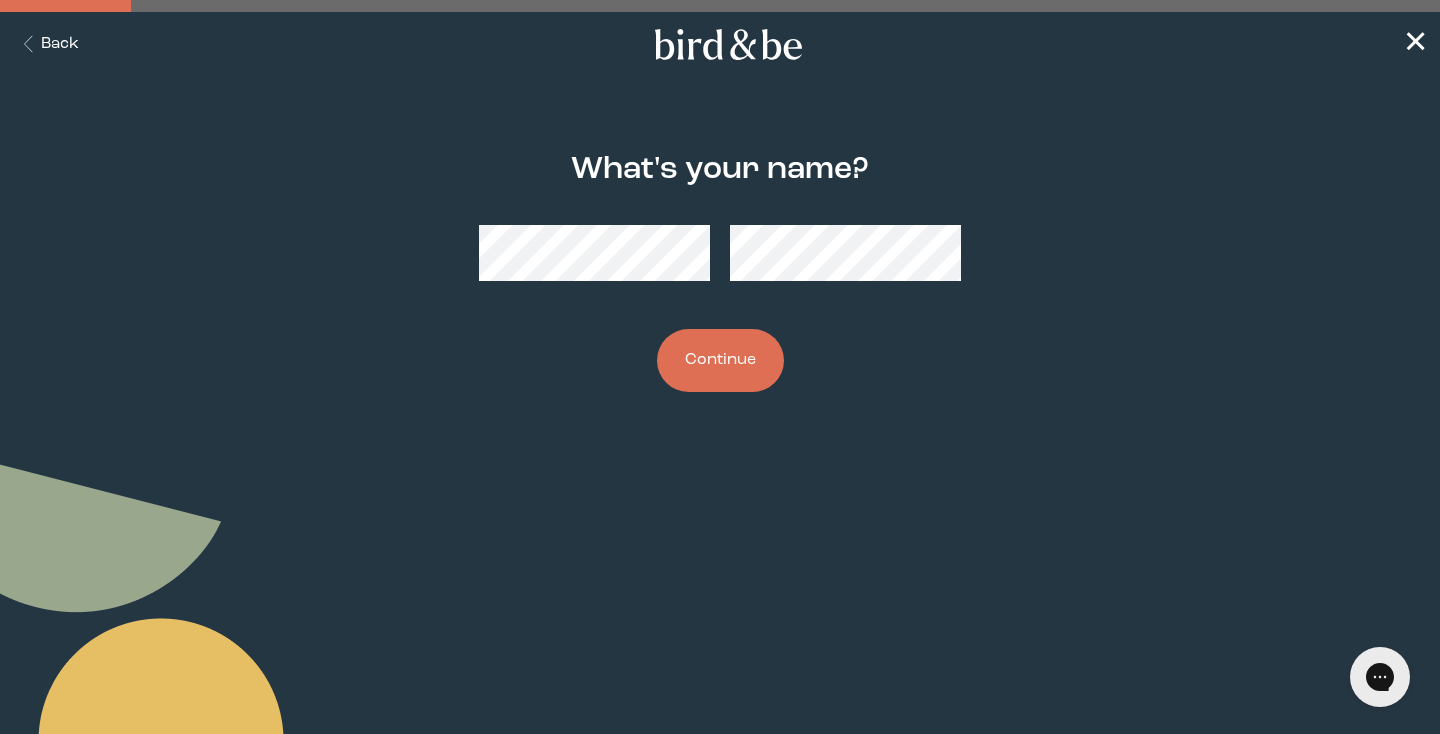 click on "Continue" at bounding box center (720, 360) 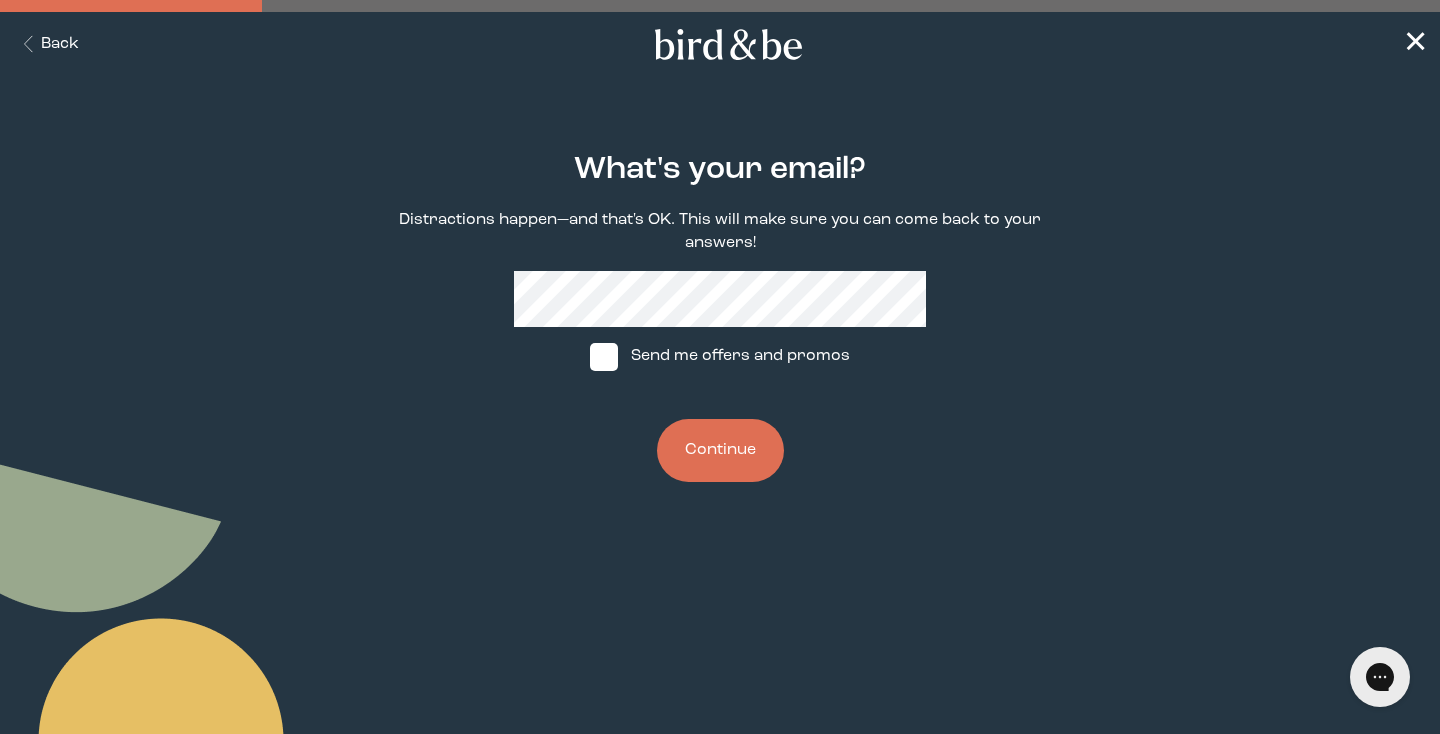 click on "Continue" at bounding box center [720, 450] 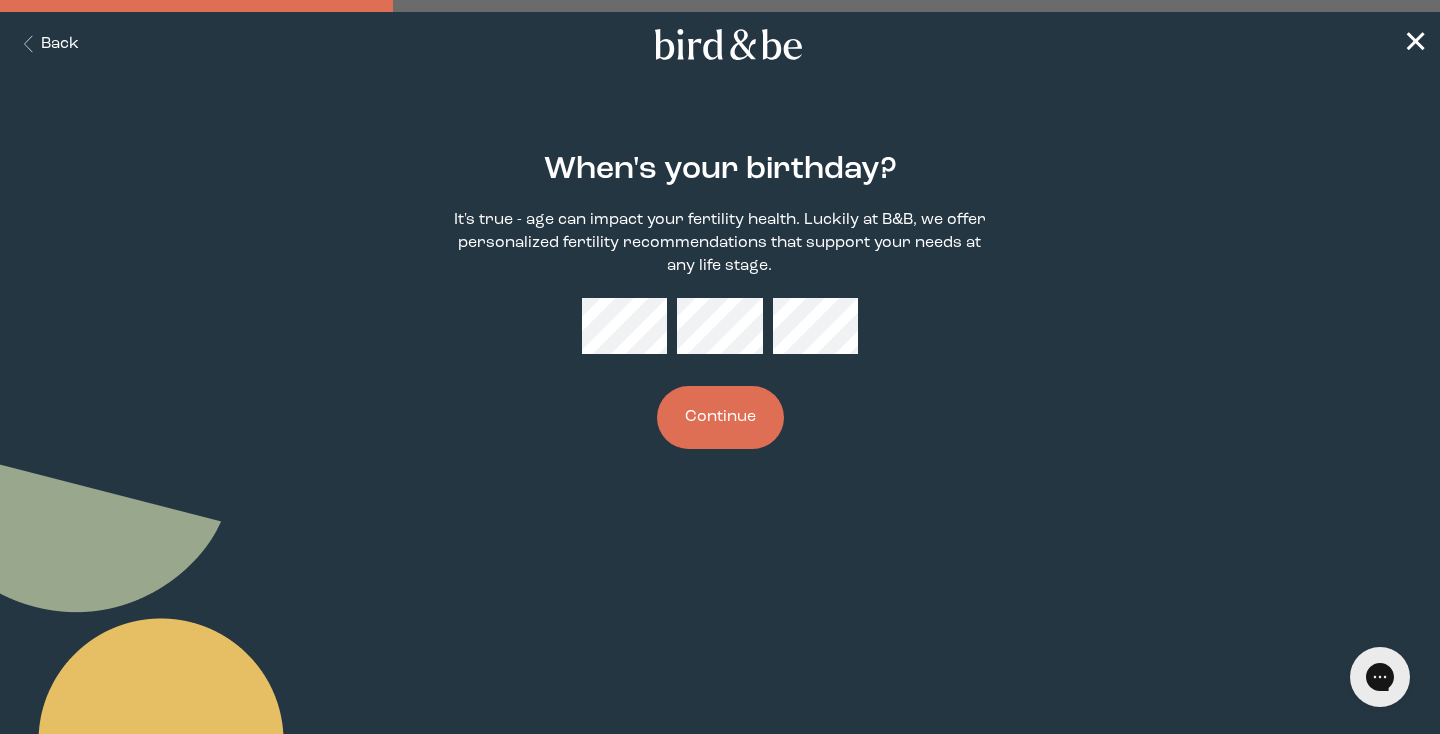 click on "Continue" at bounding box center [720, 417] 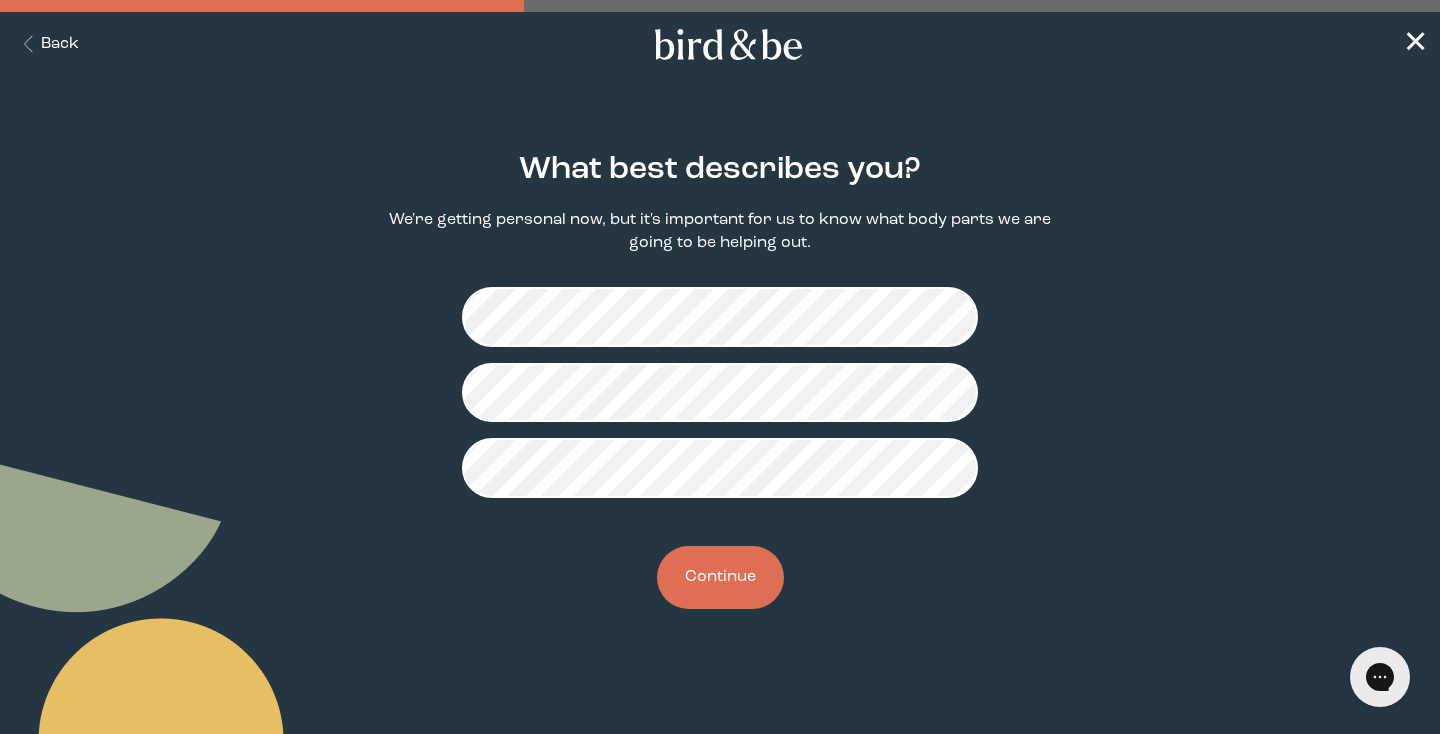 click on "Continue" at bounding box center [720, 577] 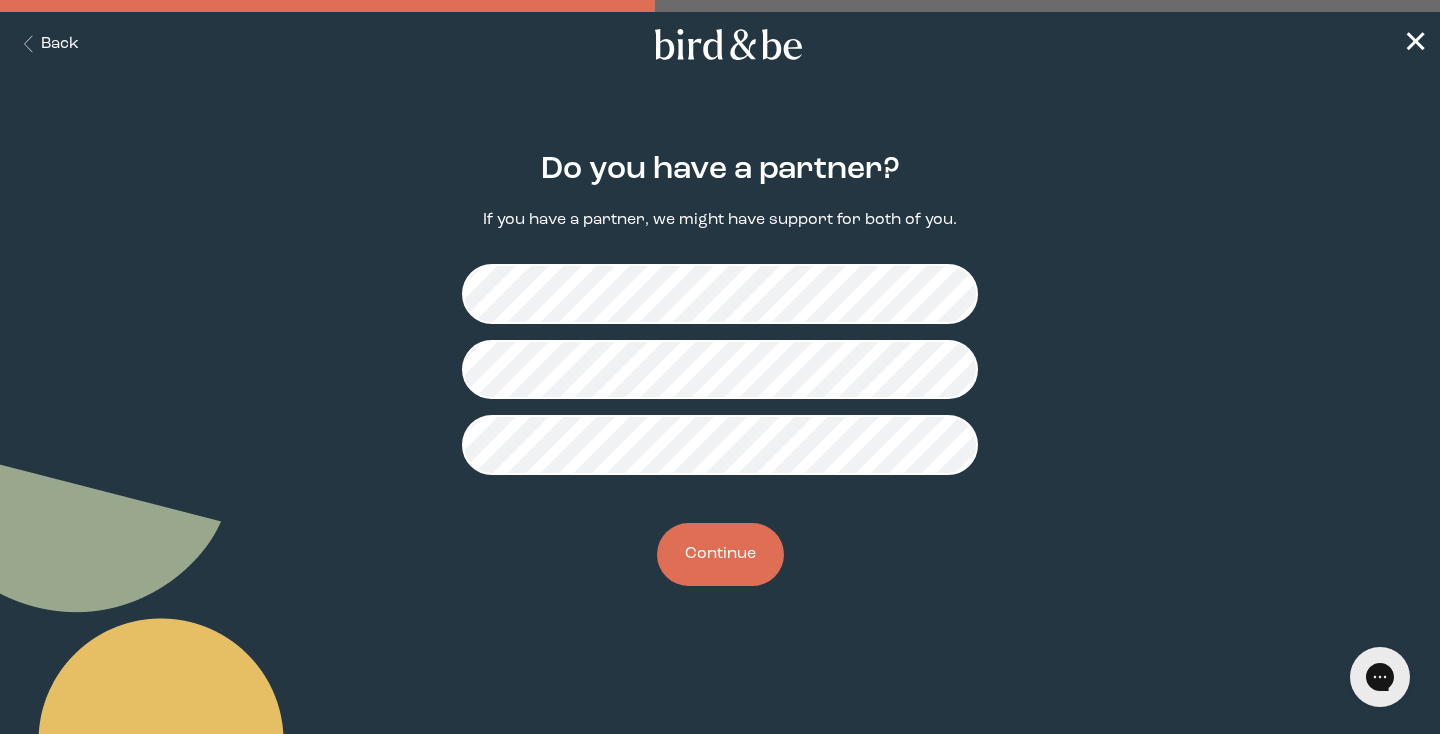 click on "Continue" at bounding box center [720, 554] 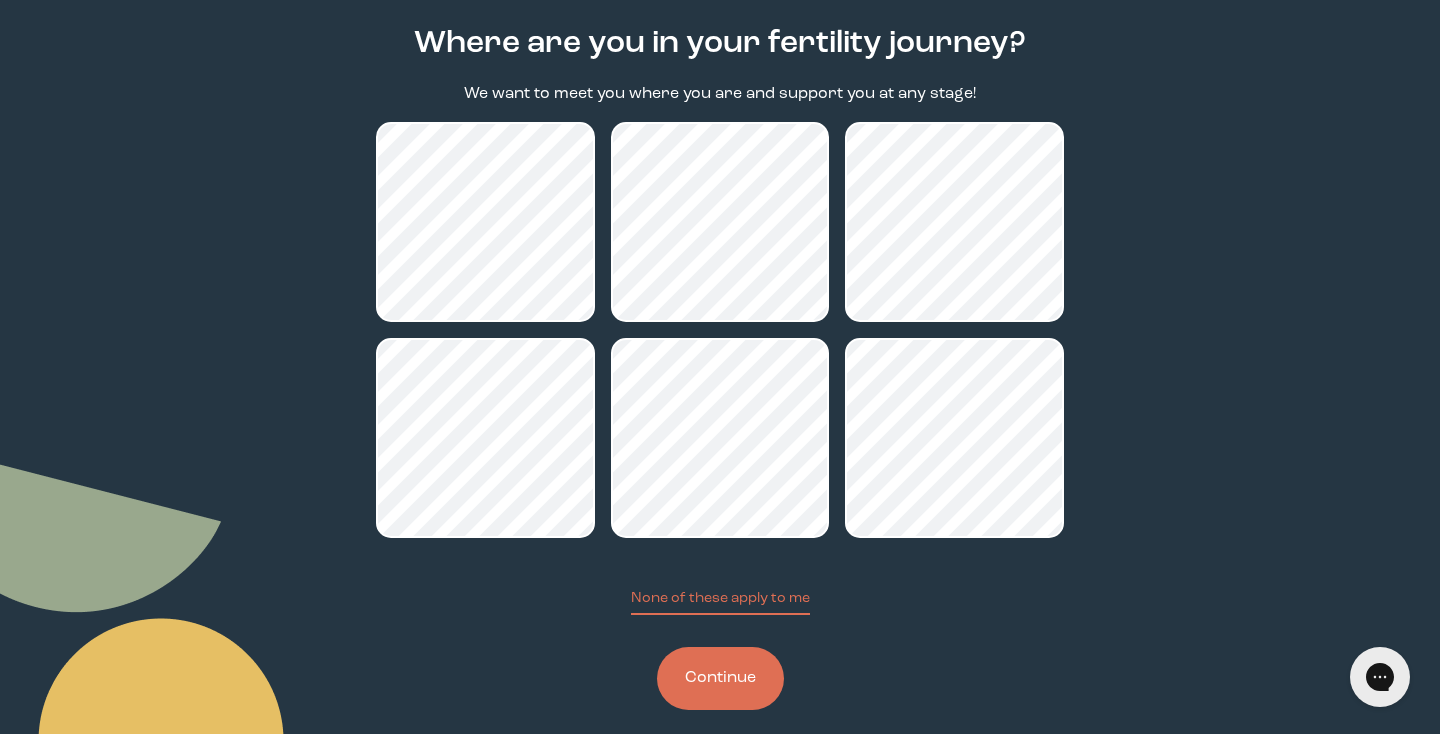 scroll, scrollTop: 124, scrollLeft: 0, axis: vertical 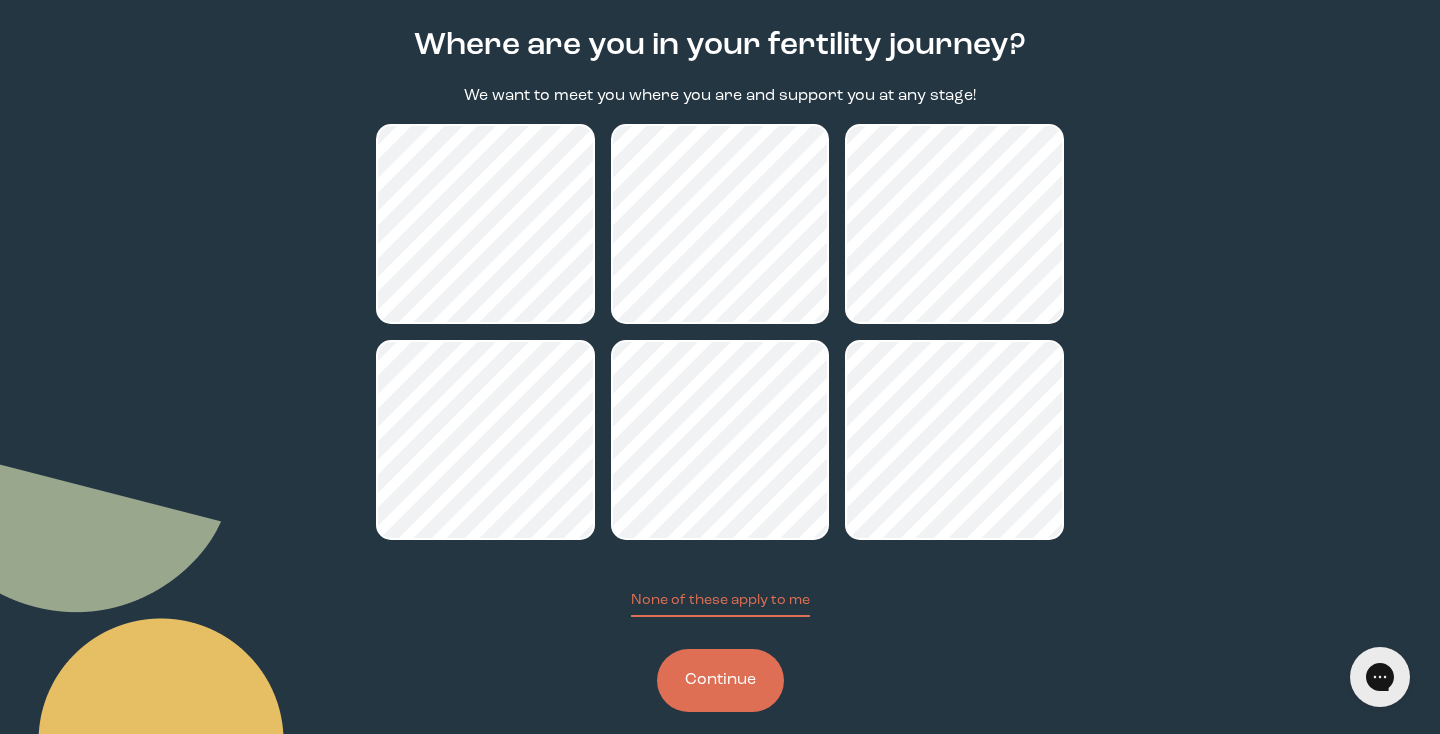 click on "Continue" at bounding box center [720, 680] 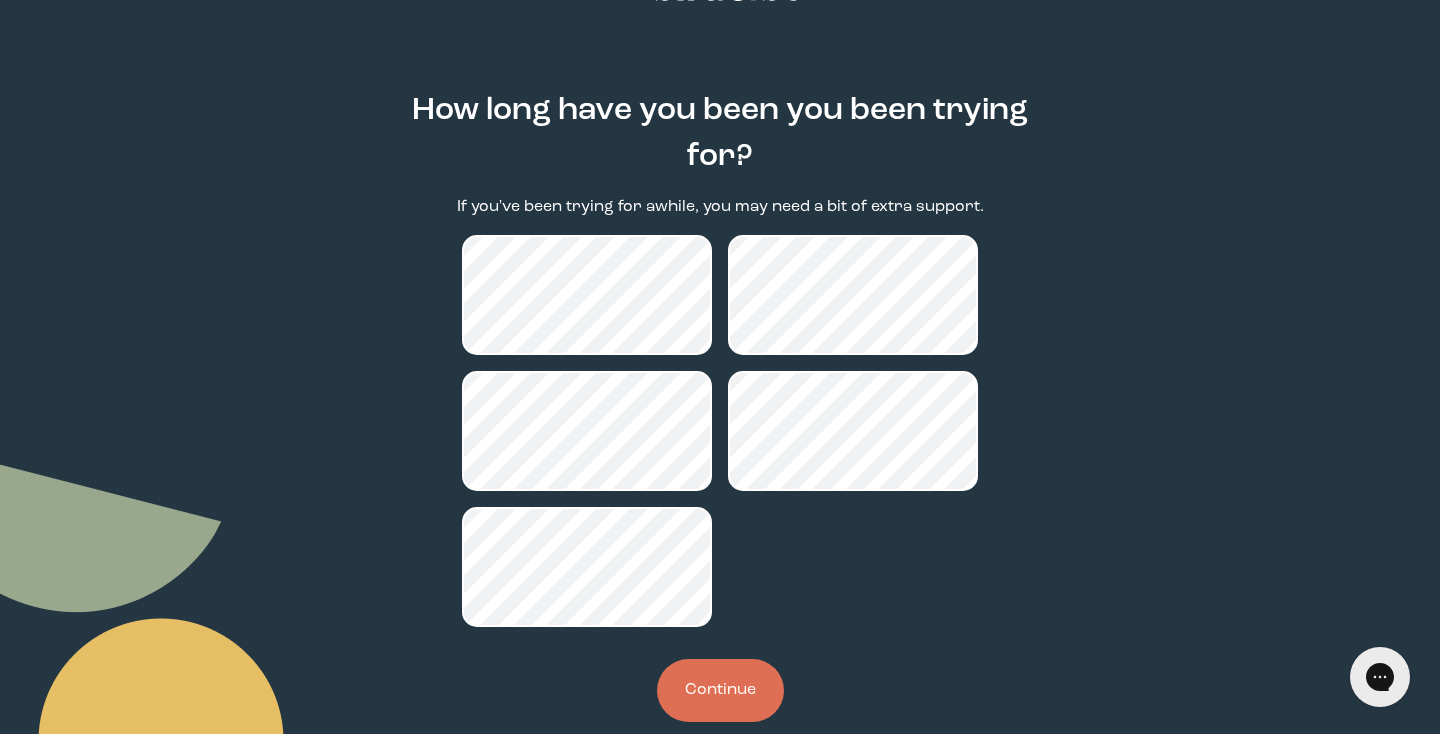 scroll, scrollTop: 98, scrollLeft: 0, axis: vertical 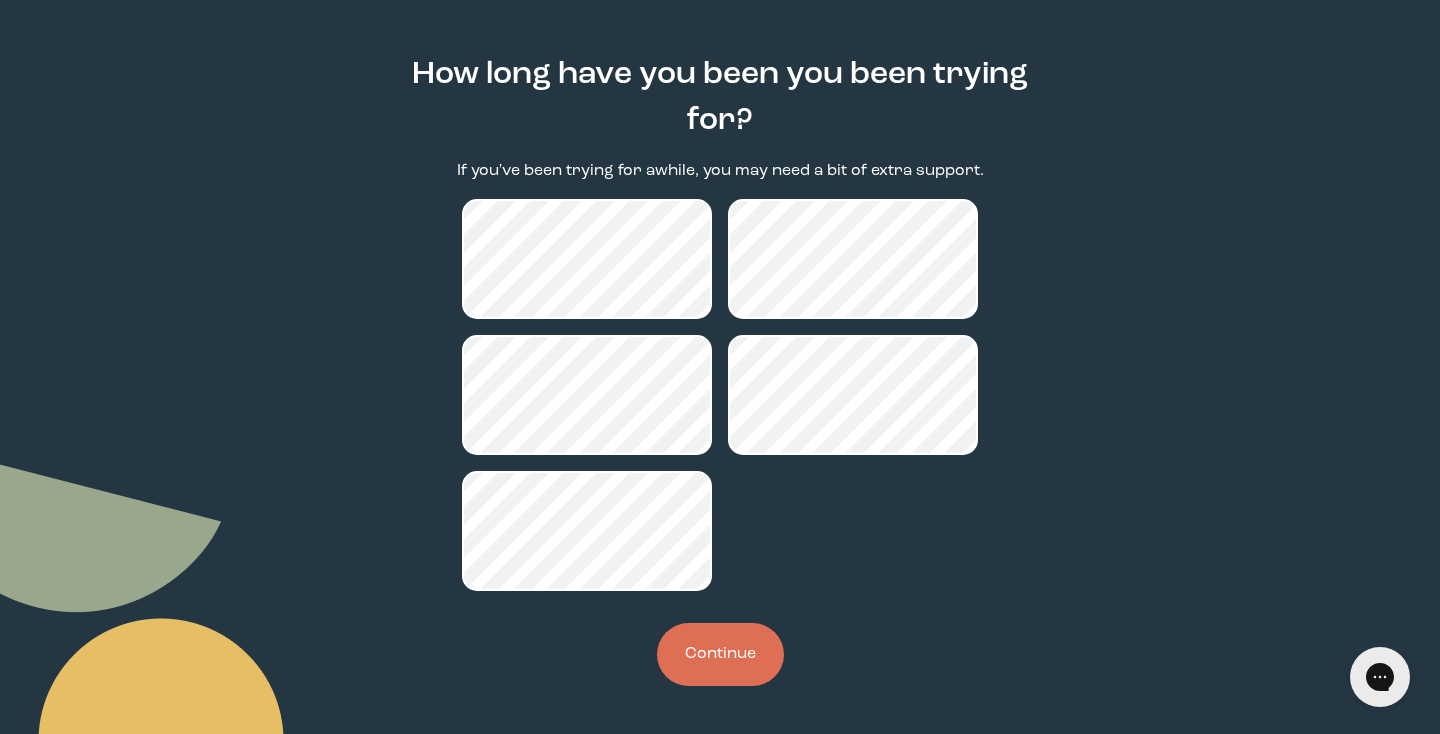 click on "Continue" at bounding box center [720, 654] 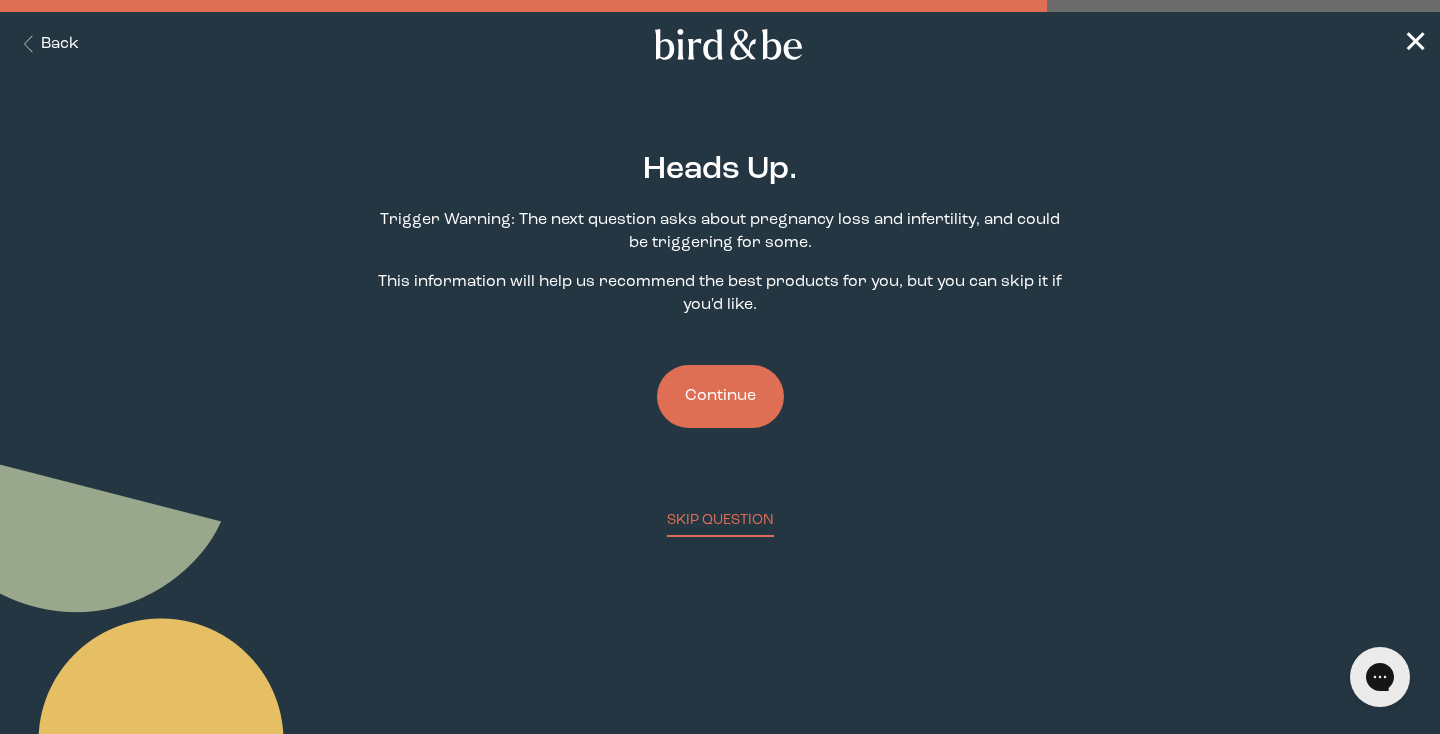 click on "Continue" at bounding box center [720, 396] 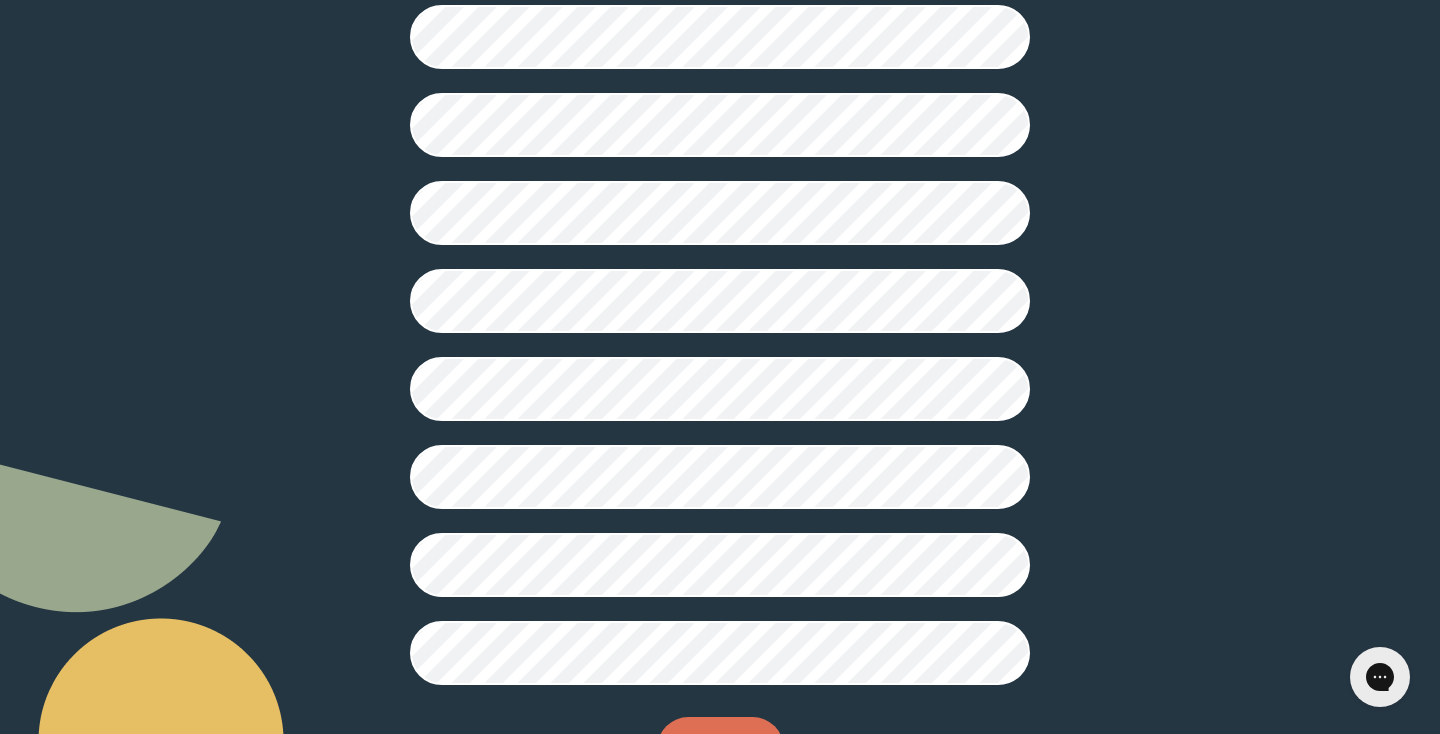 scroll, scrollTop: 521, scrollLeft: 0, axis: vertical 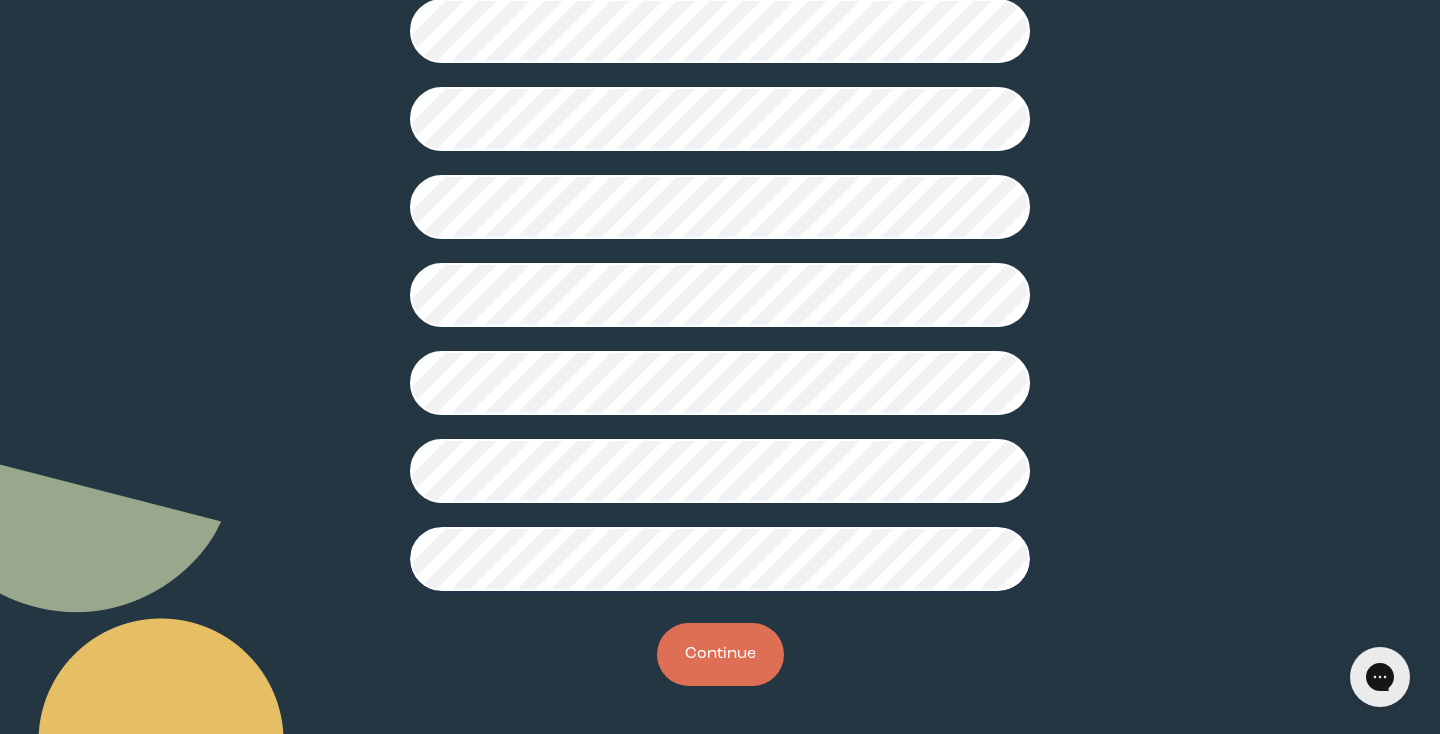 click on "Continue" at bounding box center [720, 654] 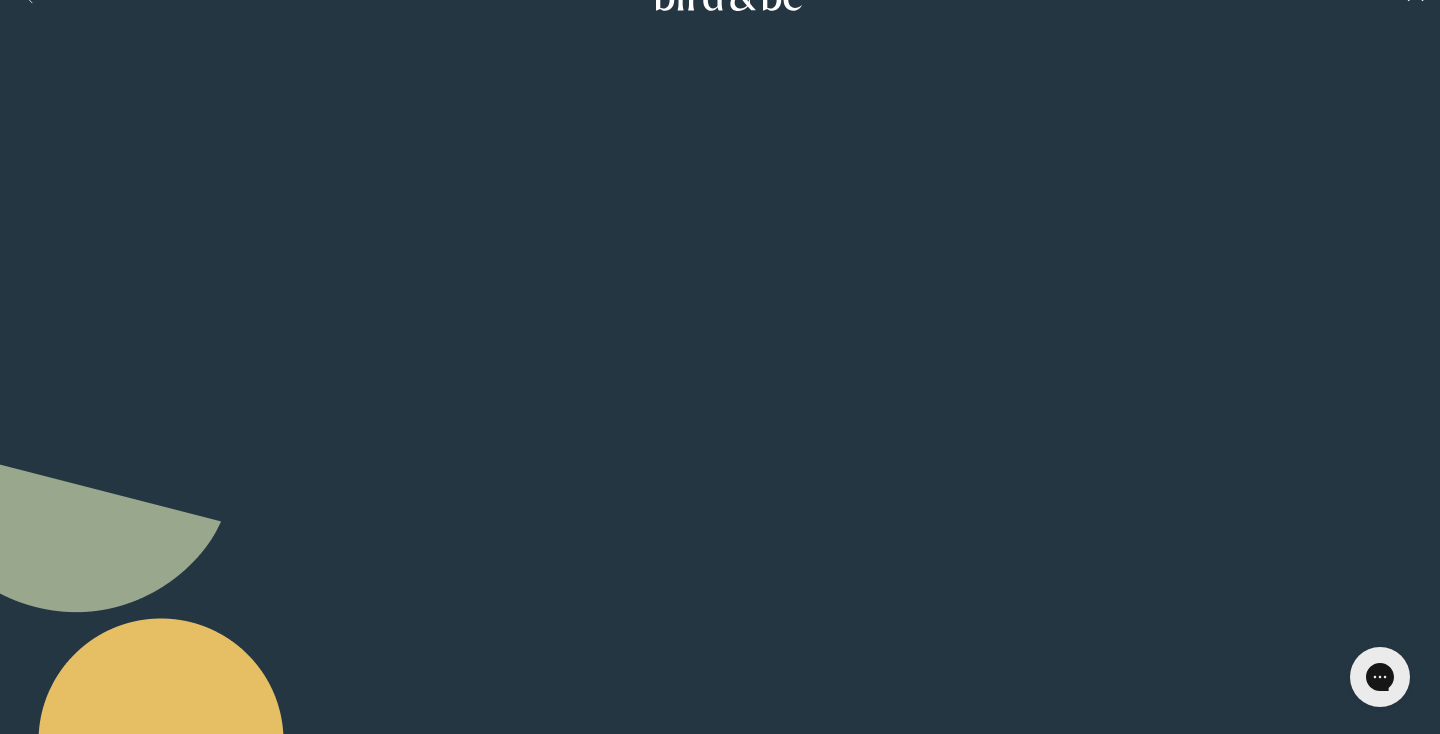 scroll, scrollTop: 0, scrollLeft: 0, axis: both 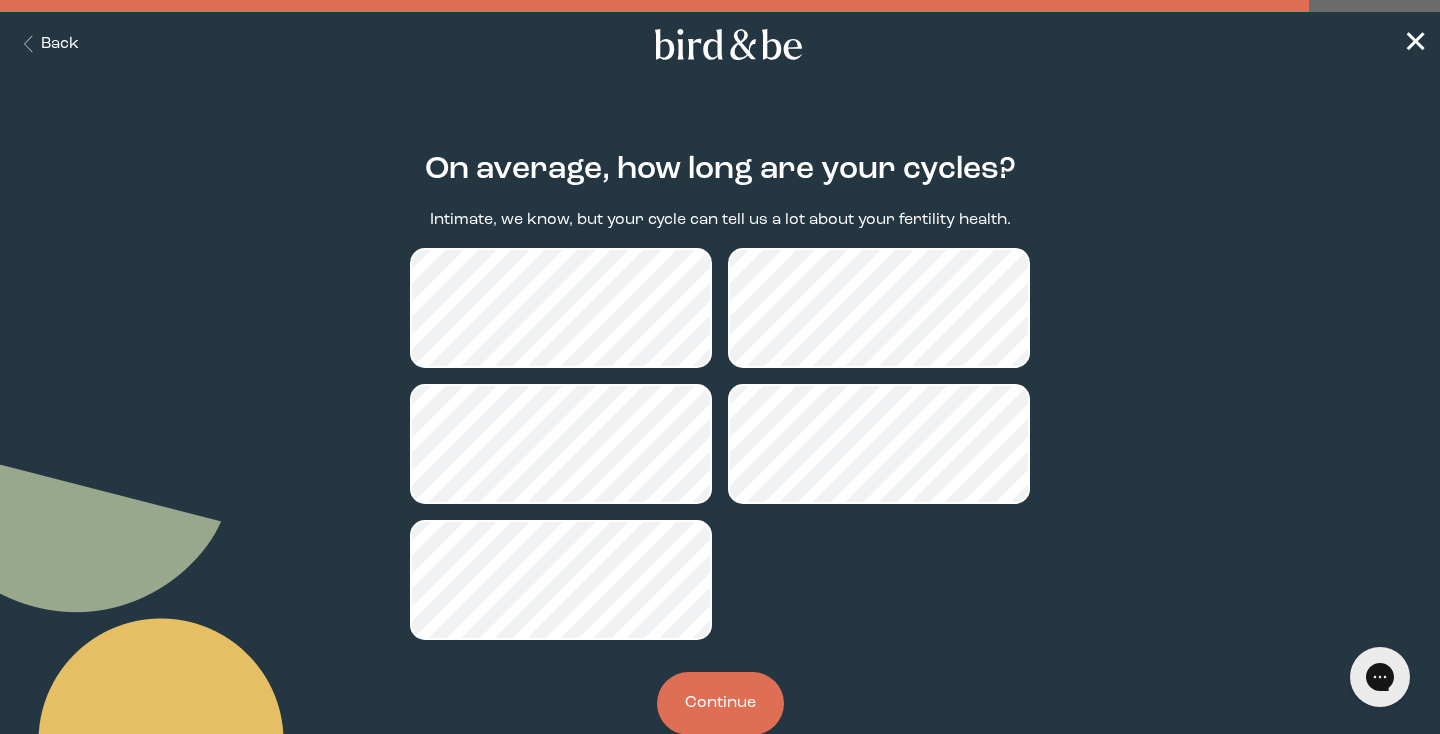 click on "Continue" at bounding box center [720, 703] 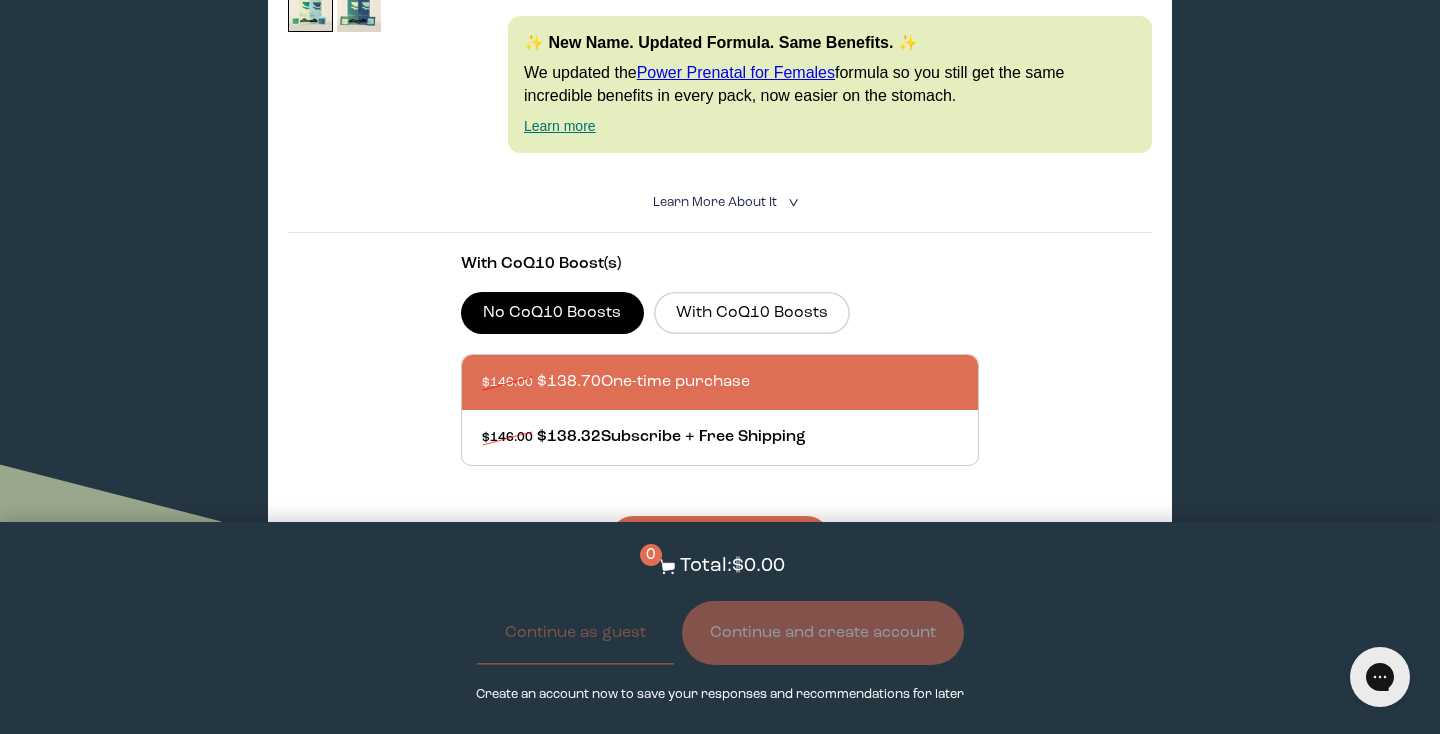 scroll, scrollTop: 597, scrollLeft: 0, axis: vertical 